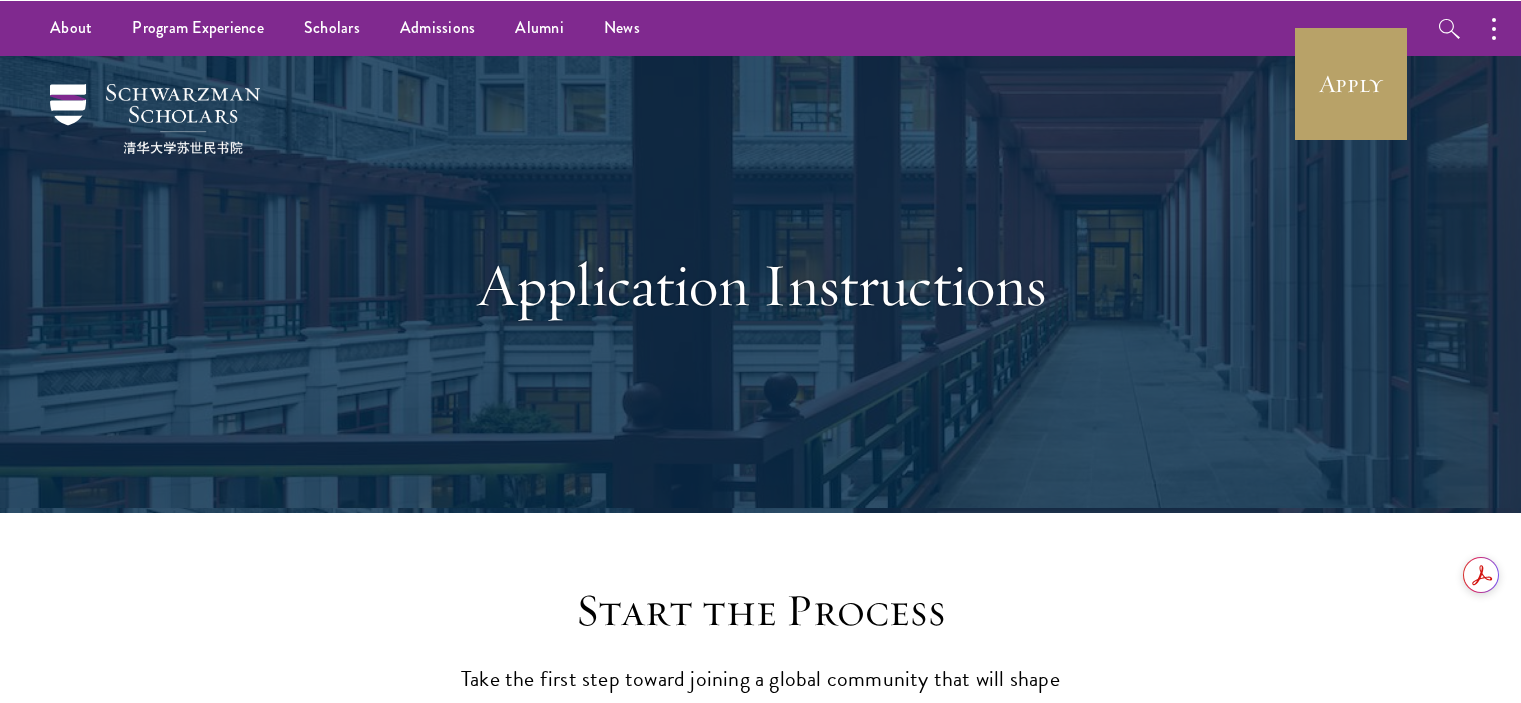 scroll, scrollTop: 0, scrollLeft: 0, axis: both 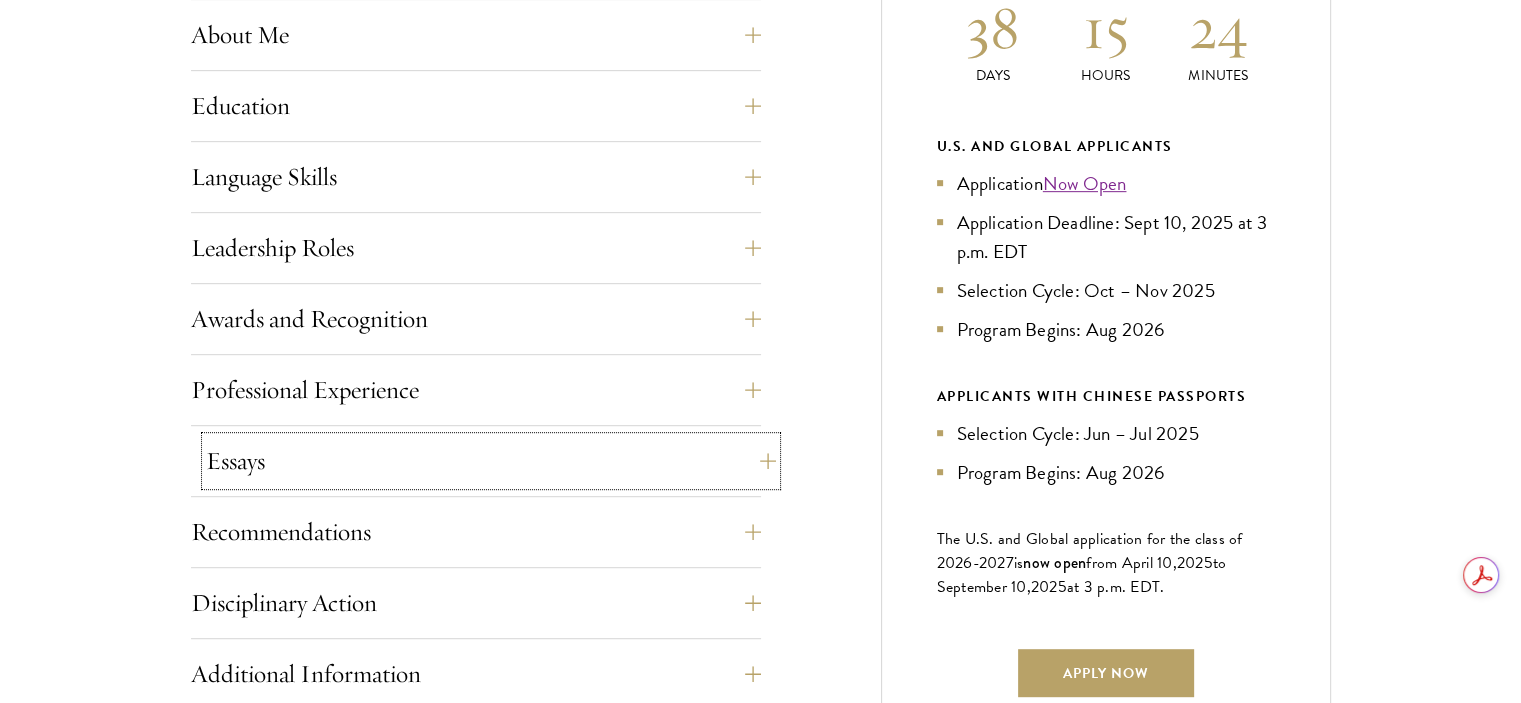 click on "Essays" at bounding box center [491, 461] 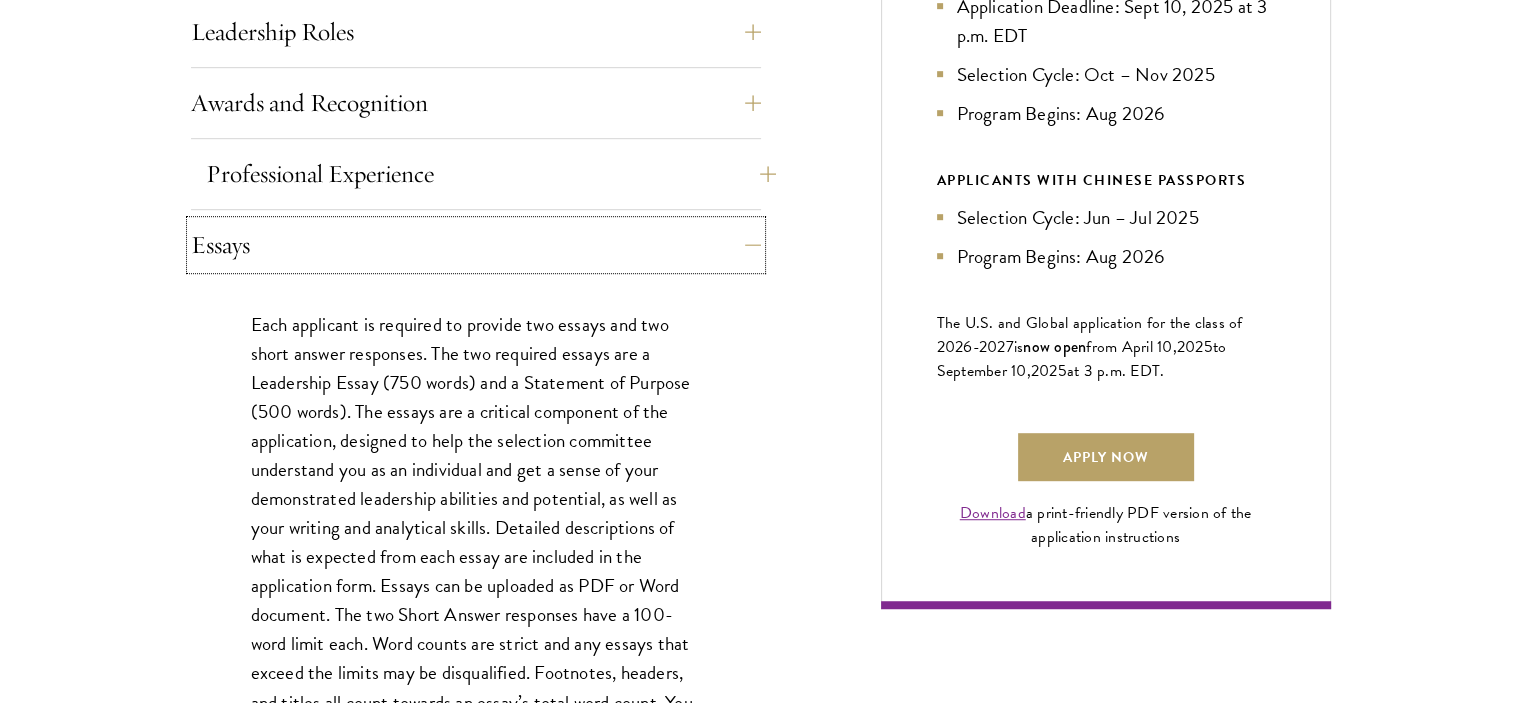 scroll, scrollTop: 1333, scrollLeft: 0, axis: vertical 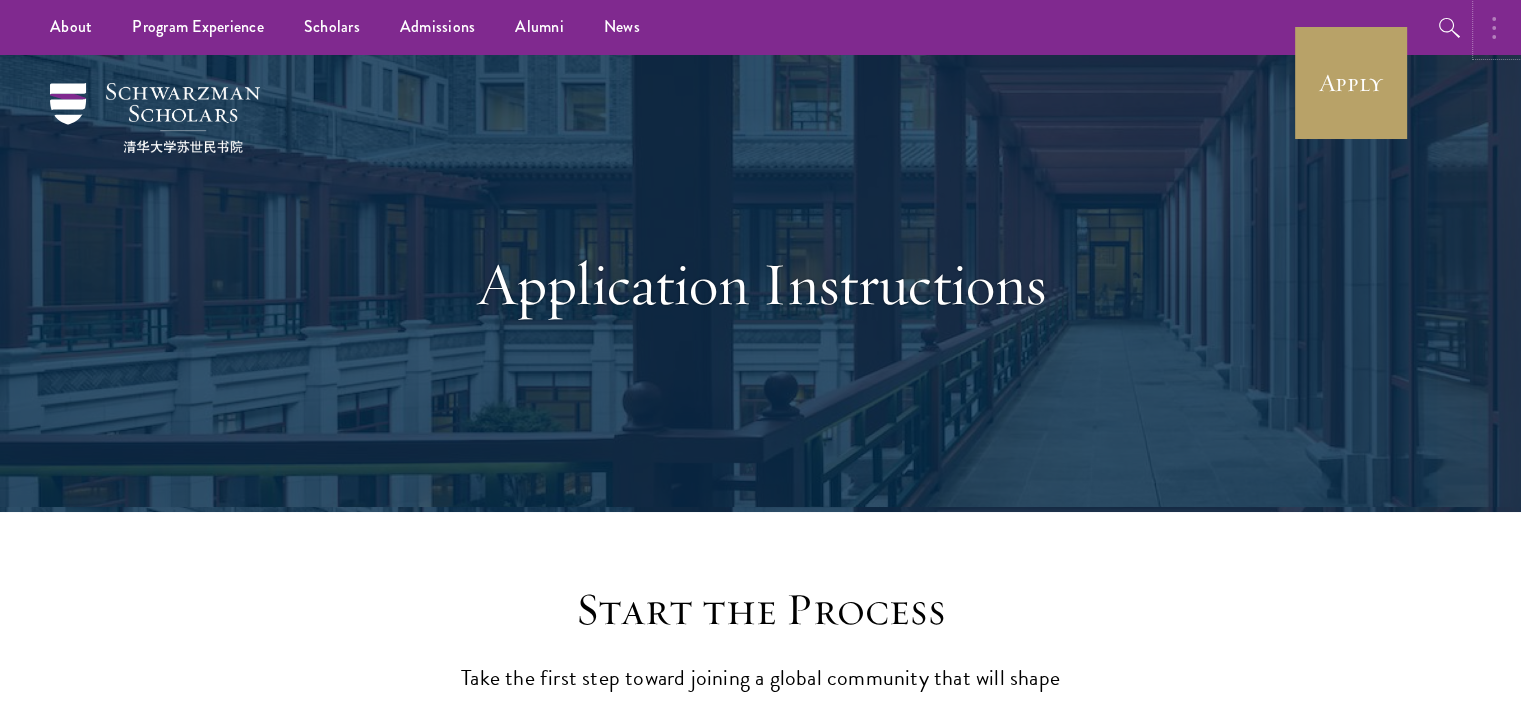click at bounding box center (1499, 27) 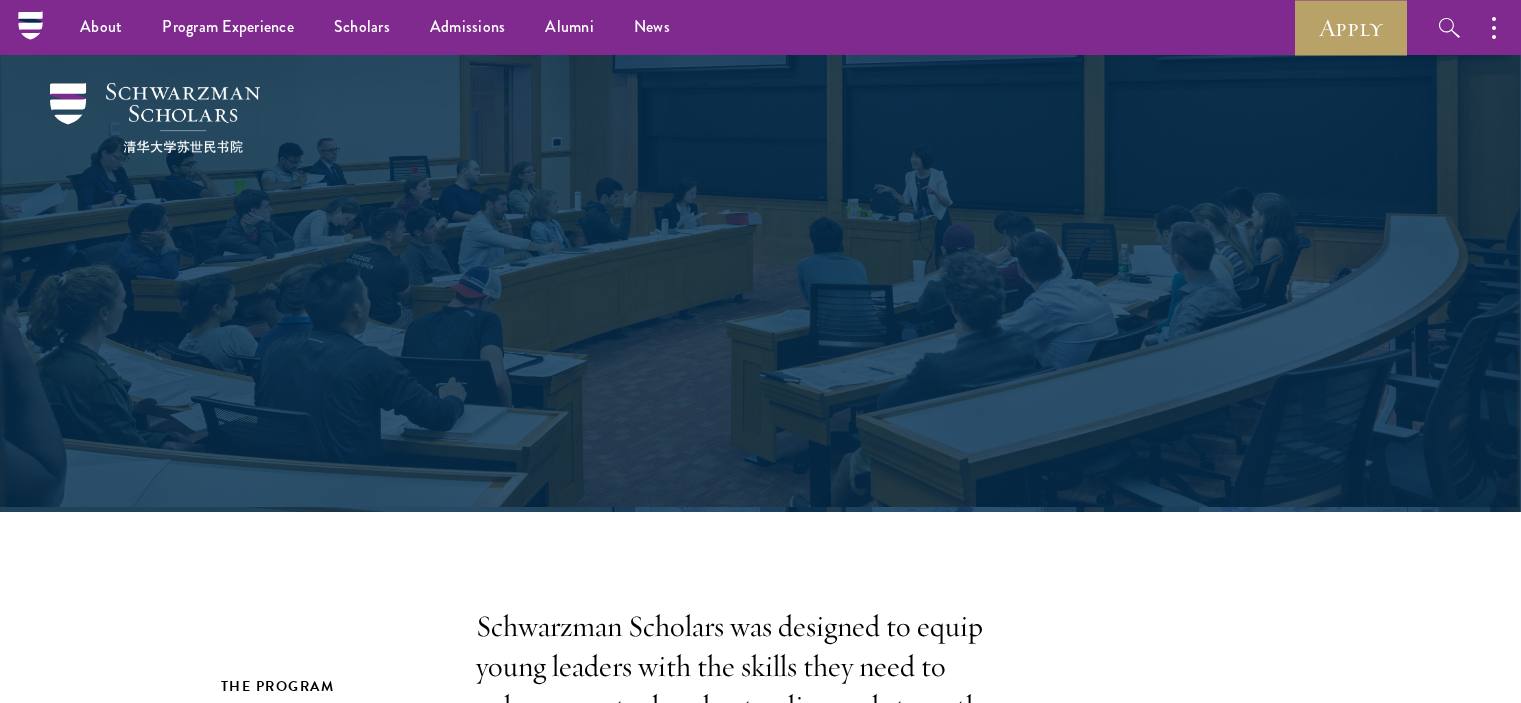 scroll, scrollTop: 2324, scrollLeft: 0, axis: vertical 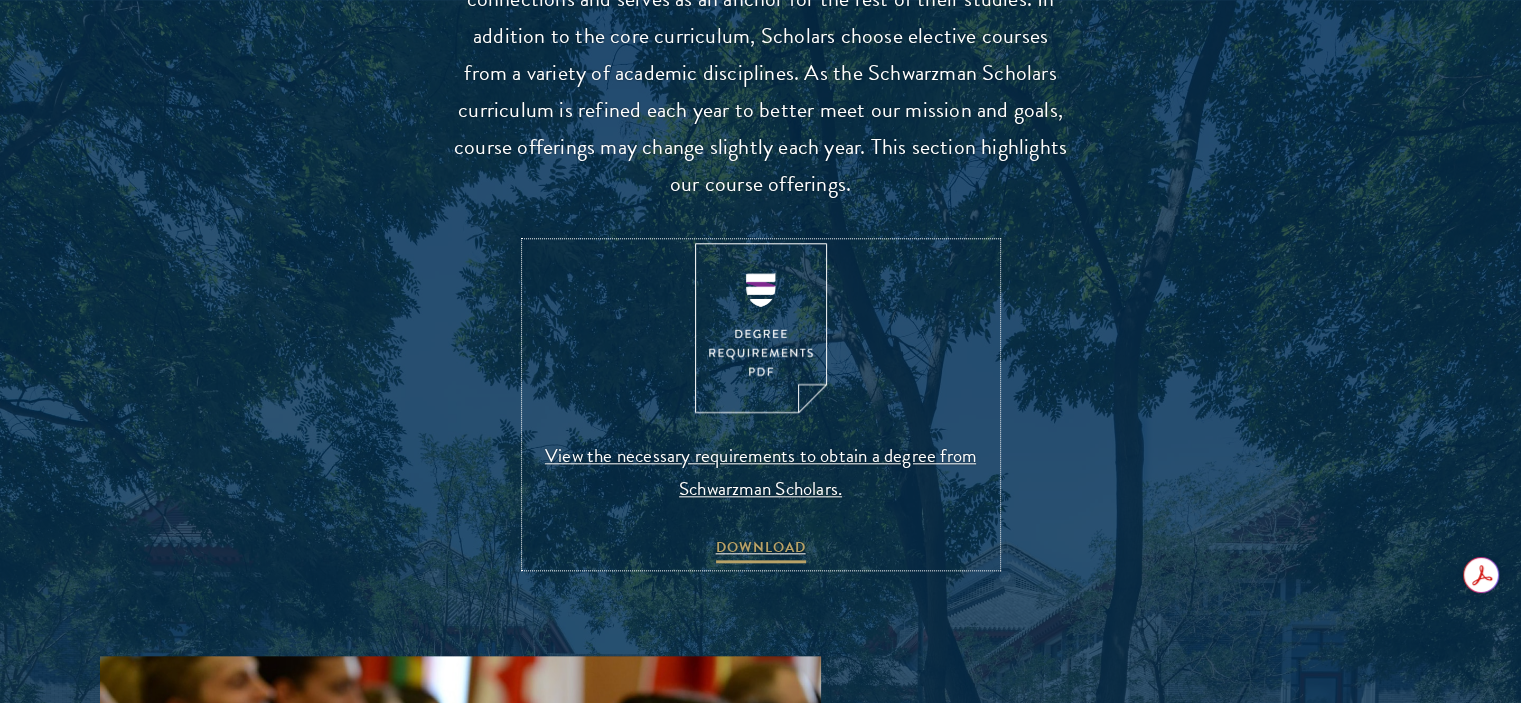 click at bounding box center (761, 328) 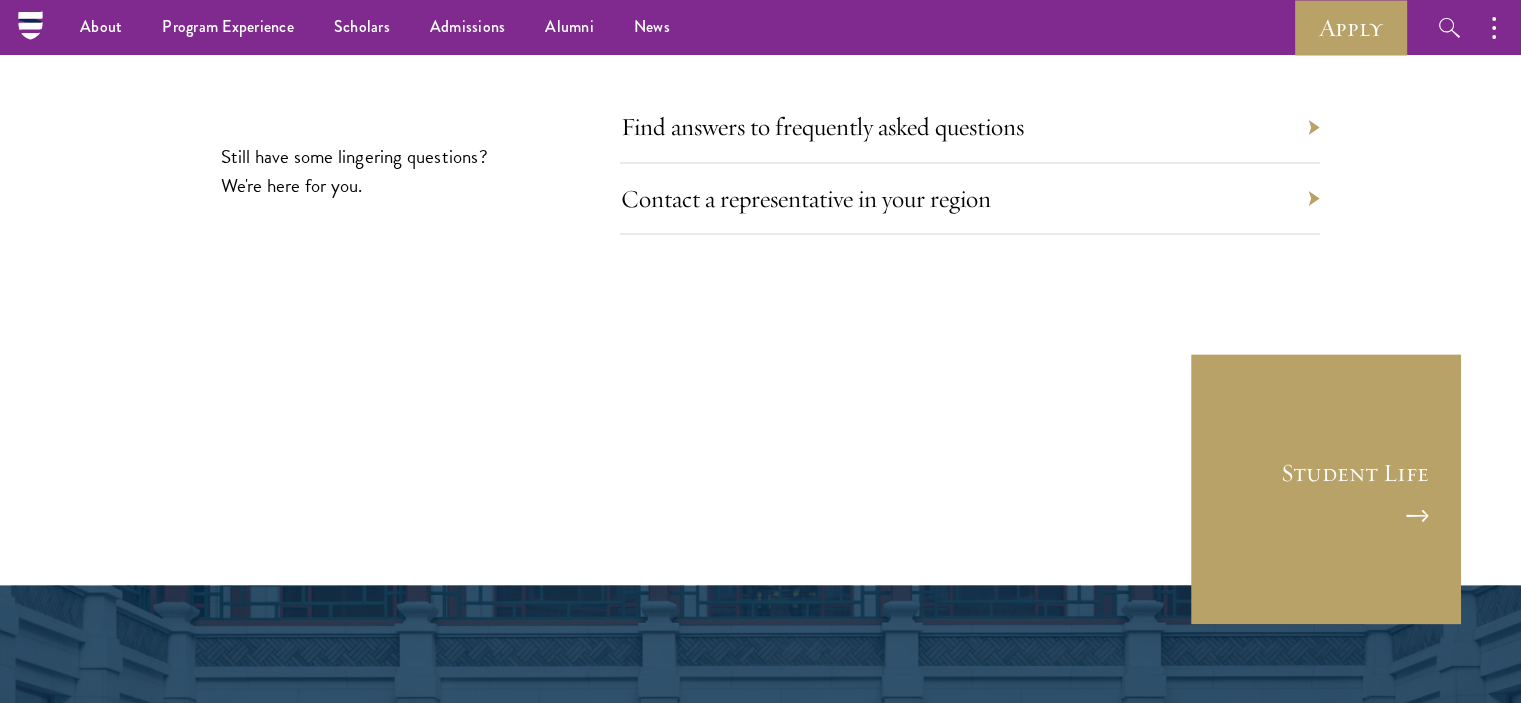 scroll, scrollTop: 11158, scrollLeft: 0, axis: vertical 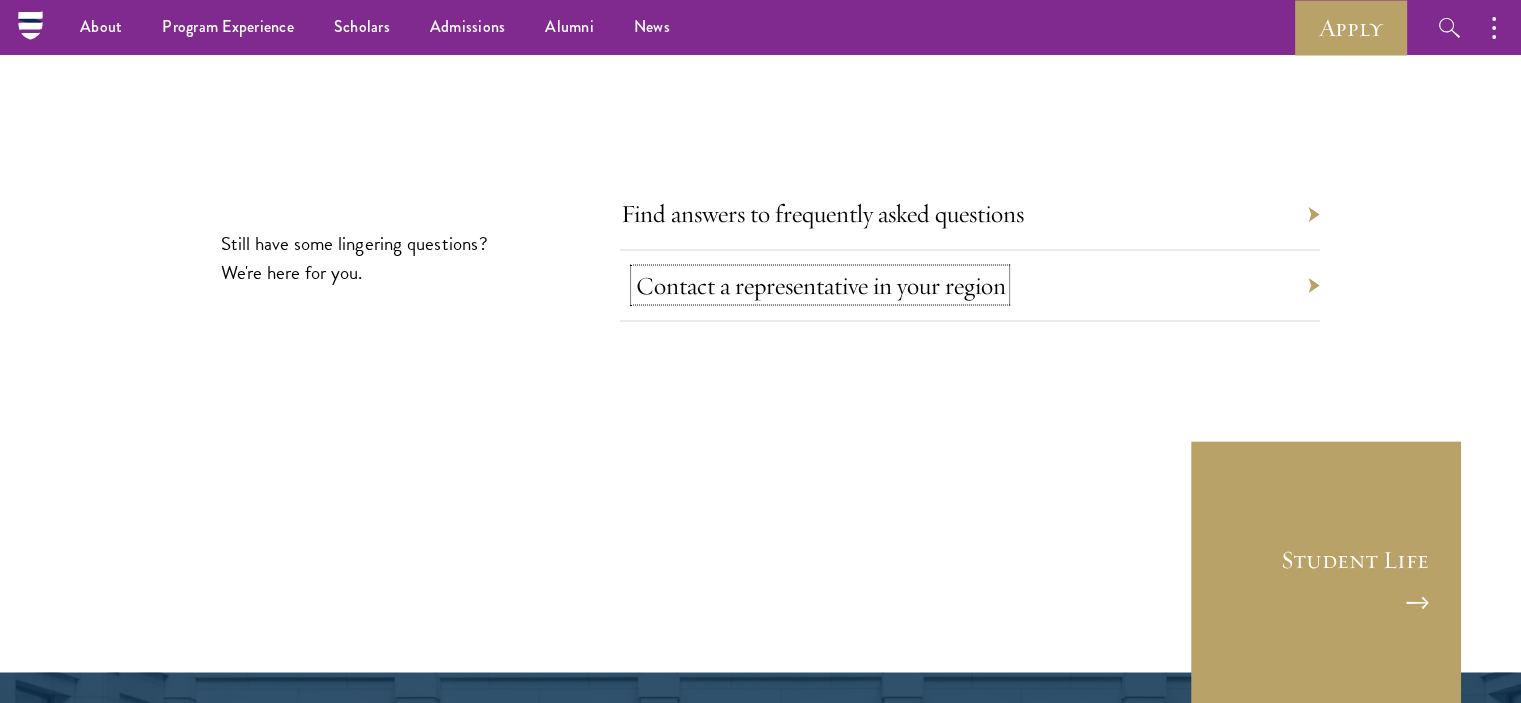 click on "Contact a representative in your region" at bounding box center (820, 284) 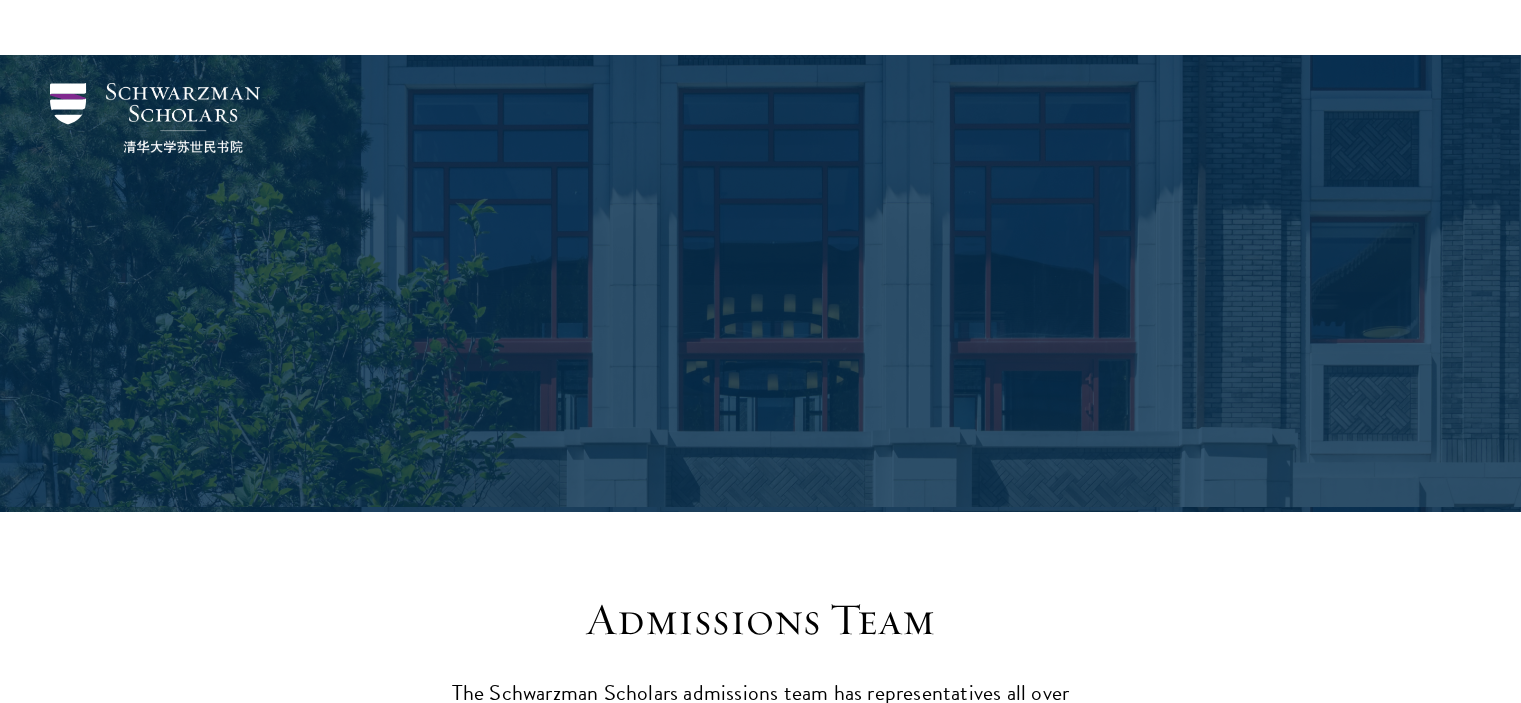 scroll, scrollTop: 666, scrollLeft: 0, axis: vertical 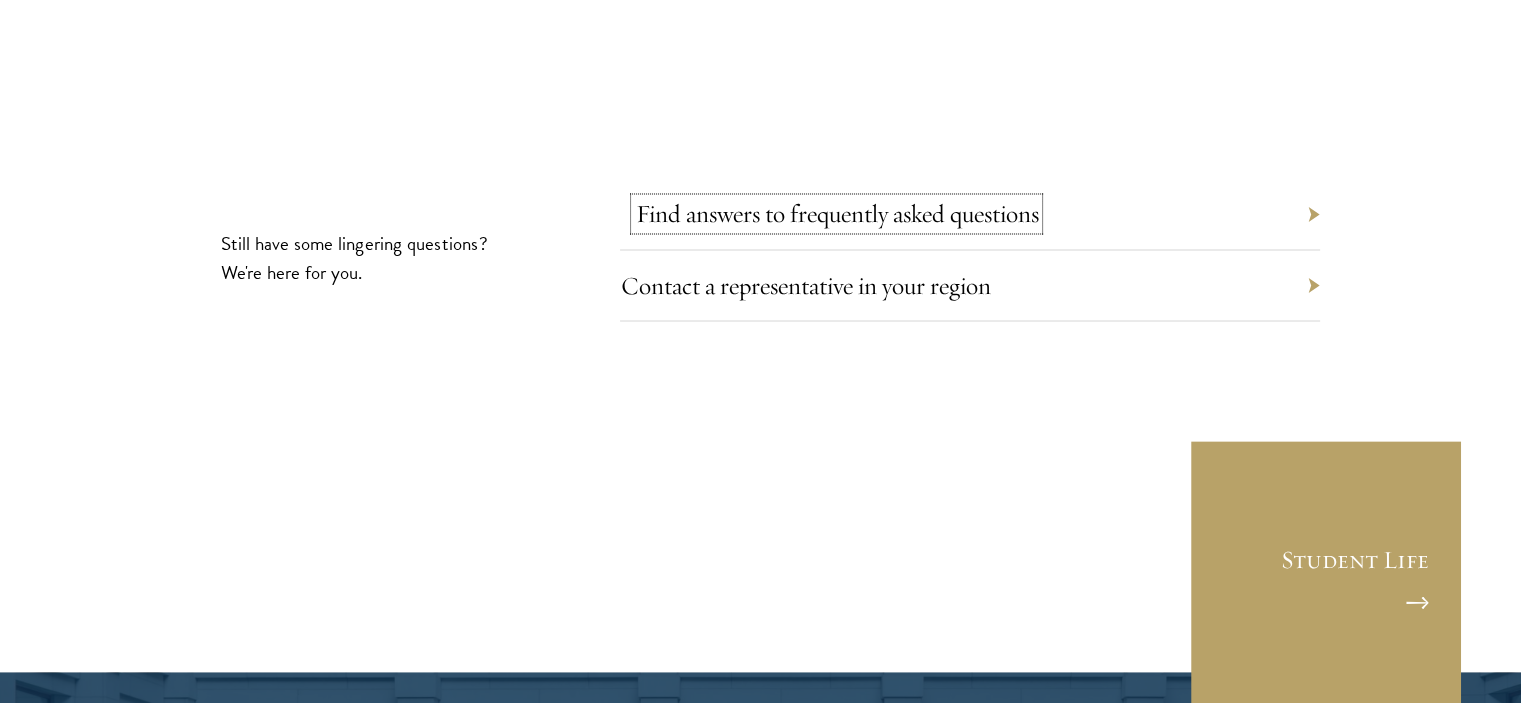 click on "Find answers to frequently asked questions" at bounding box center (836, 213) 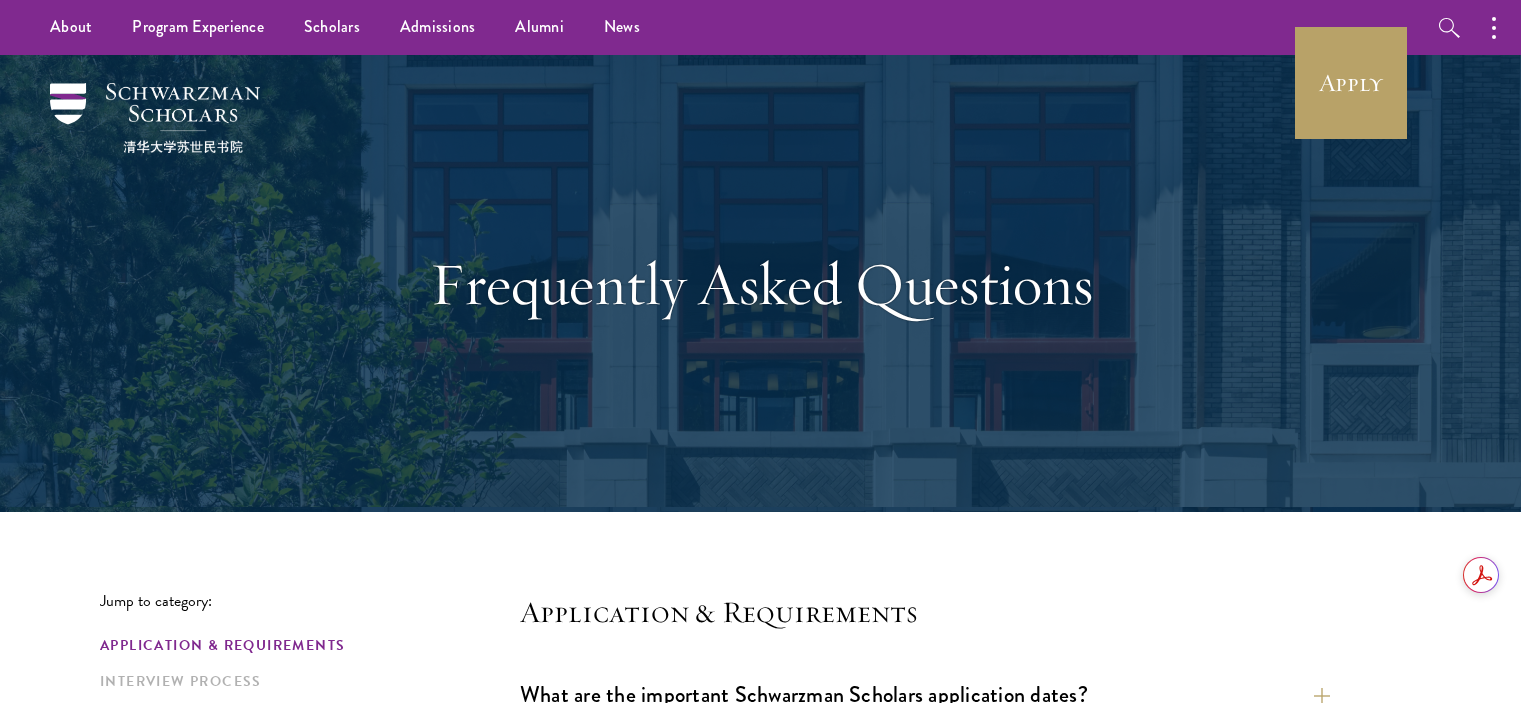 scroll, scrollTop: 0, scrollLeft: 0, axis: both 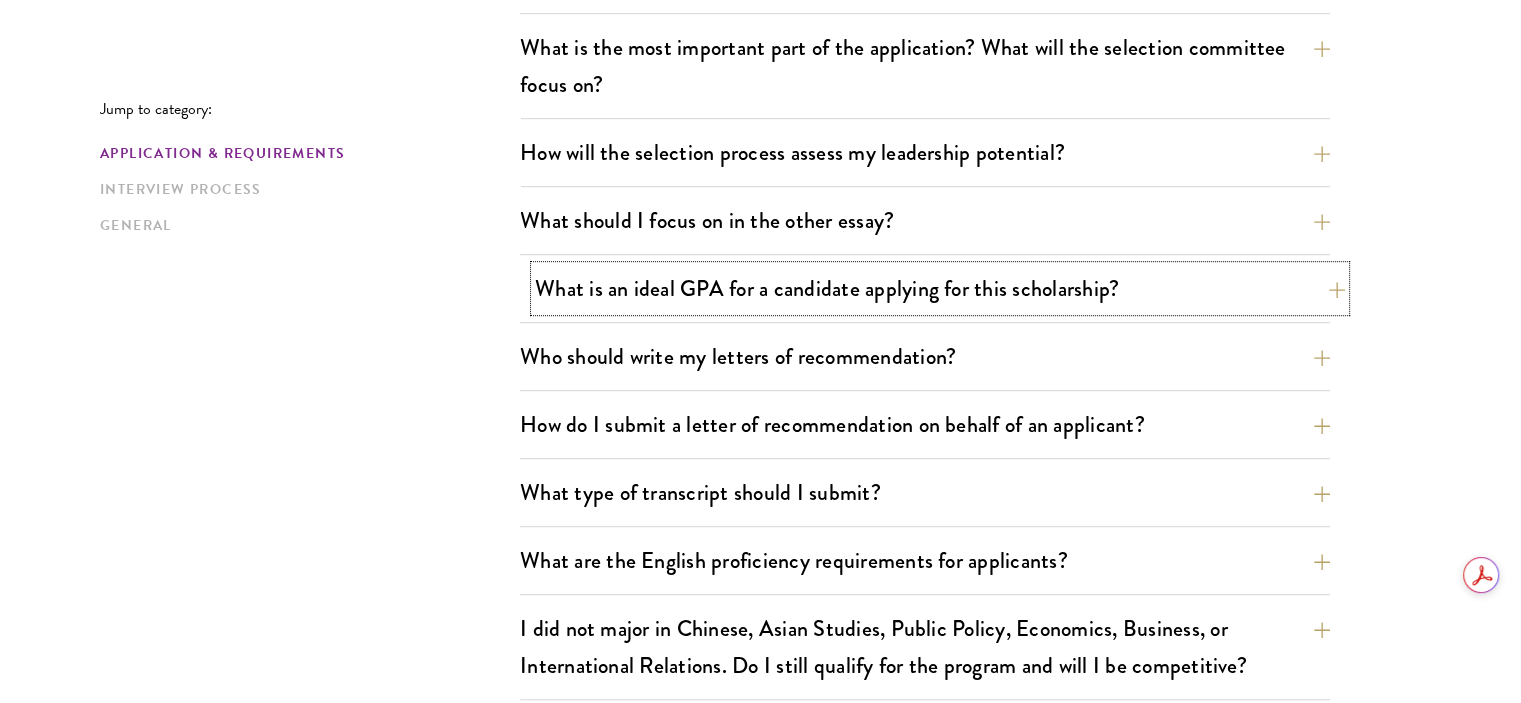 click on "What is an ideal GPA for a candidate applying for this scholarship?" at bounding box center (940, 288) 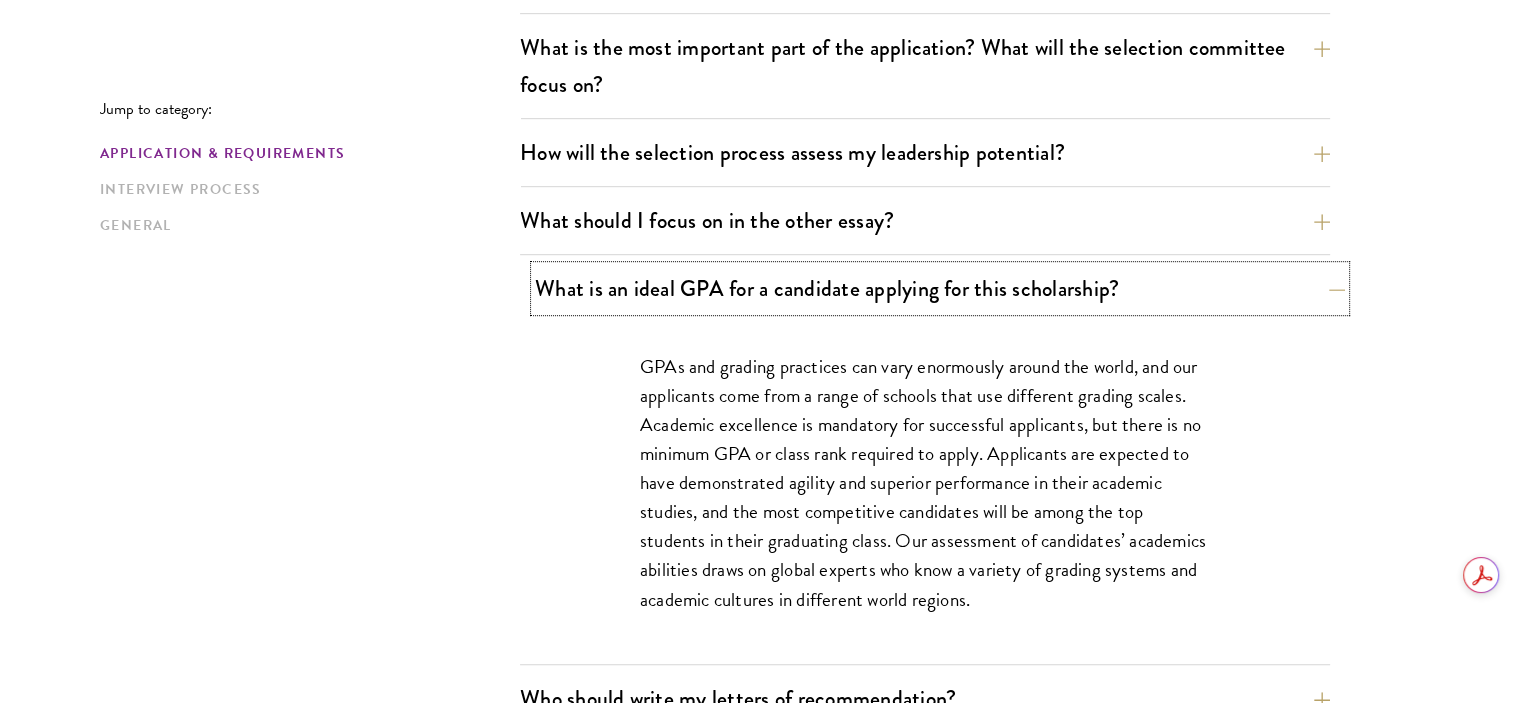 click on "What is an ideal GPA for a candidate applying for this scholarship?" at bounding box center [940, 288] 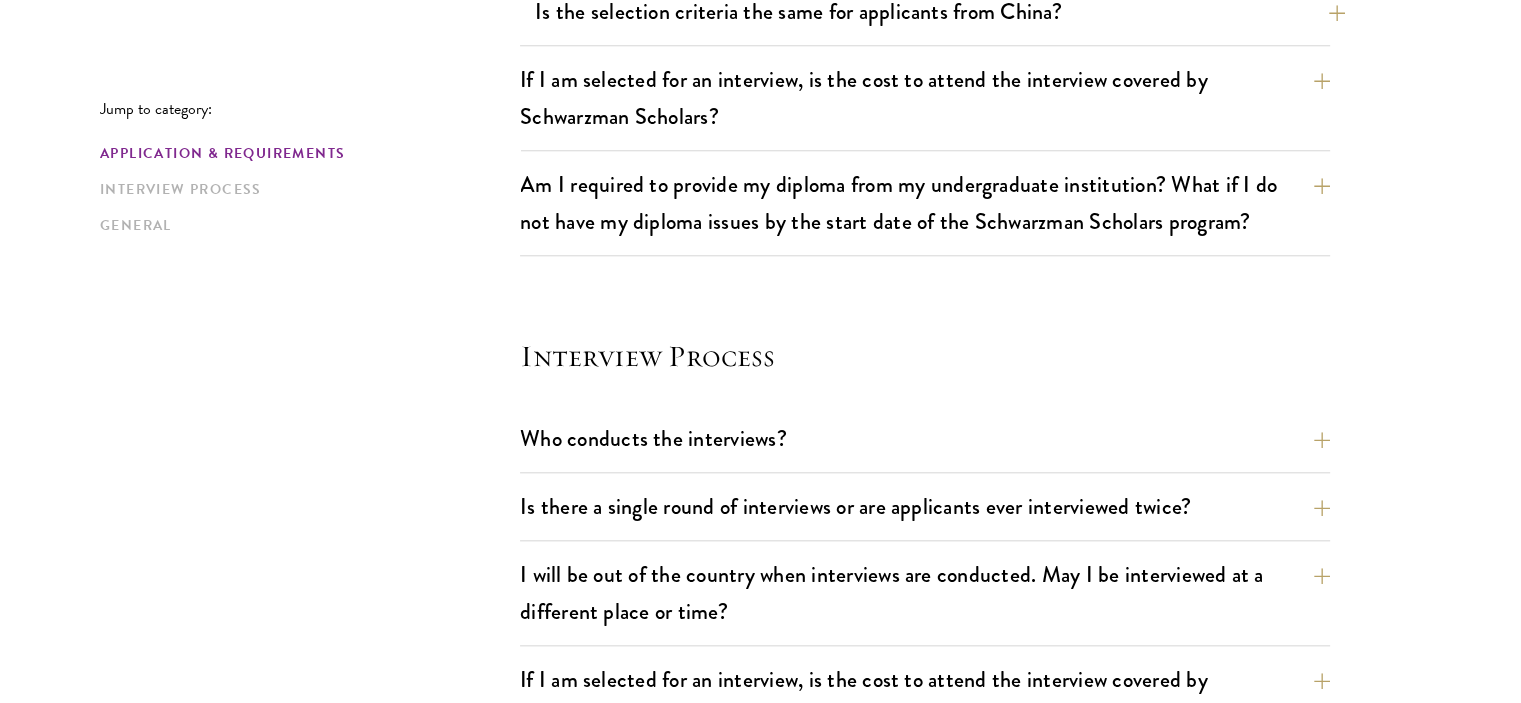 scroll, scrollTop: 2000, scrollLeft: 0, axis: vertical 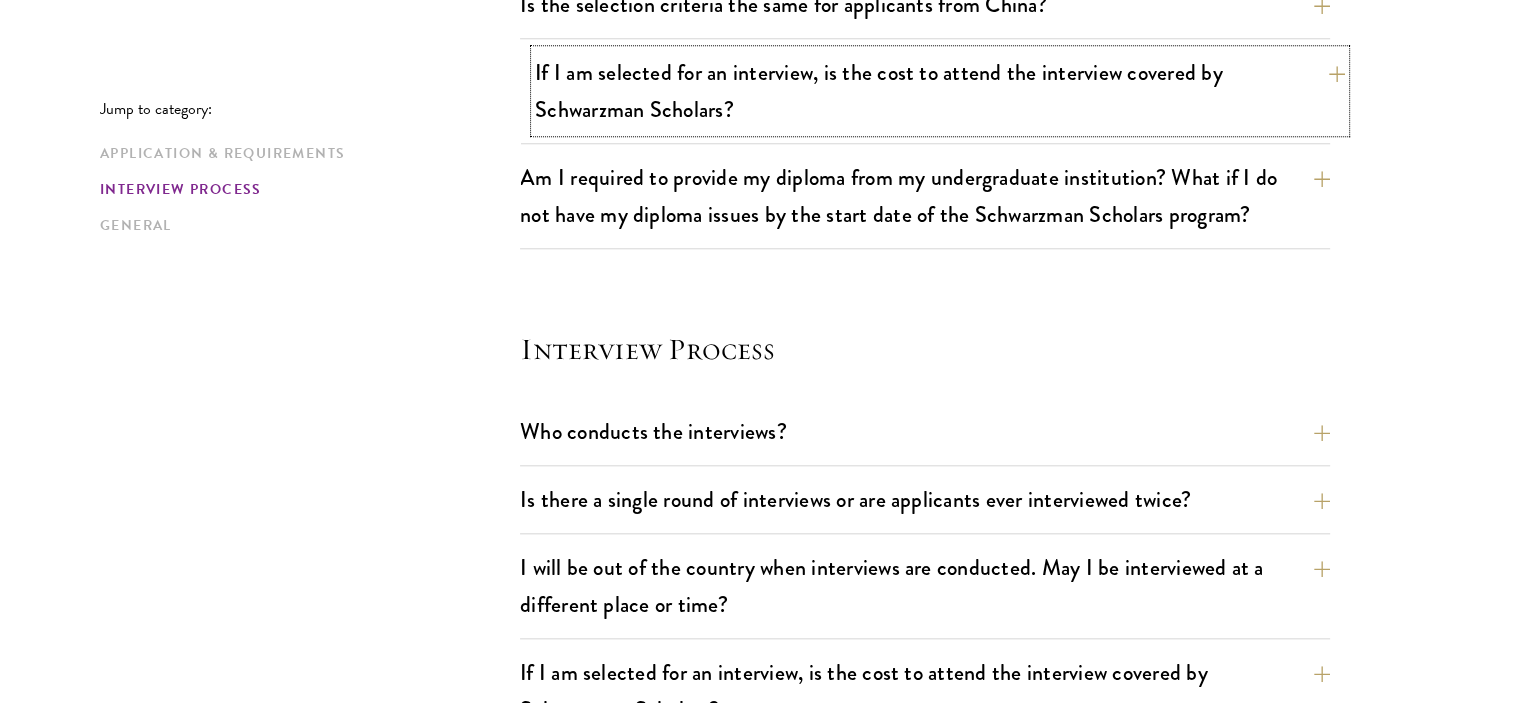 click on "If I am selected for an interview, is the cost to attend the interview covered by Schwarzman Scholars?" at bounding box center (940, 91) 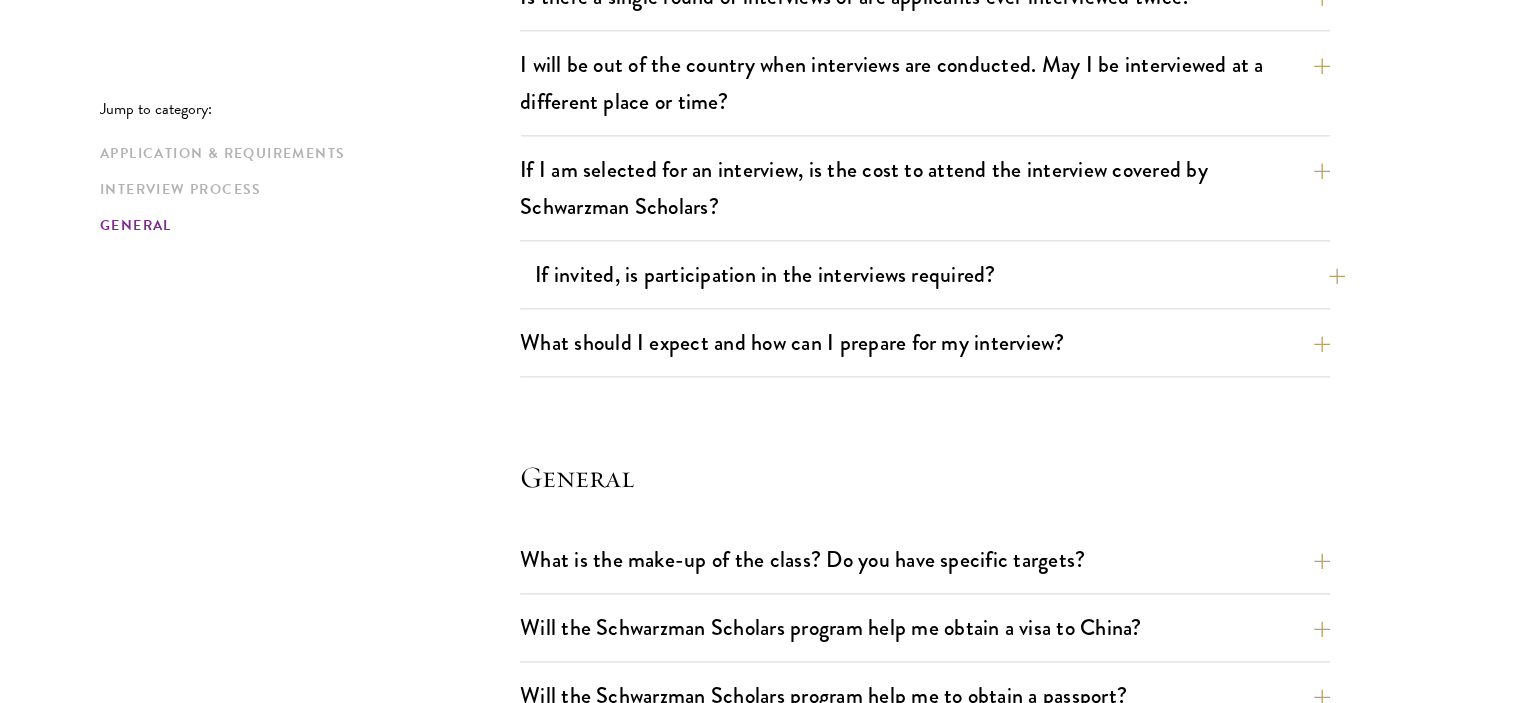 scroll, scrollTop: 2666, scrollLeft: 0, axis: vertical 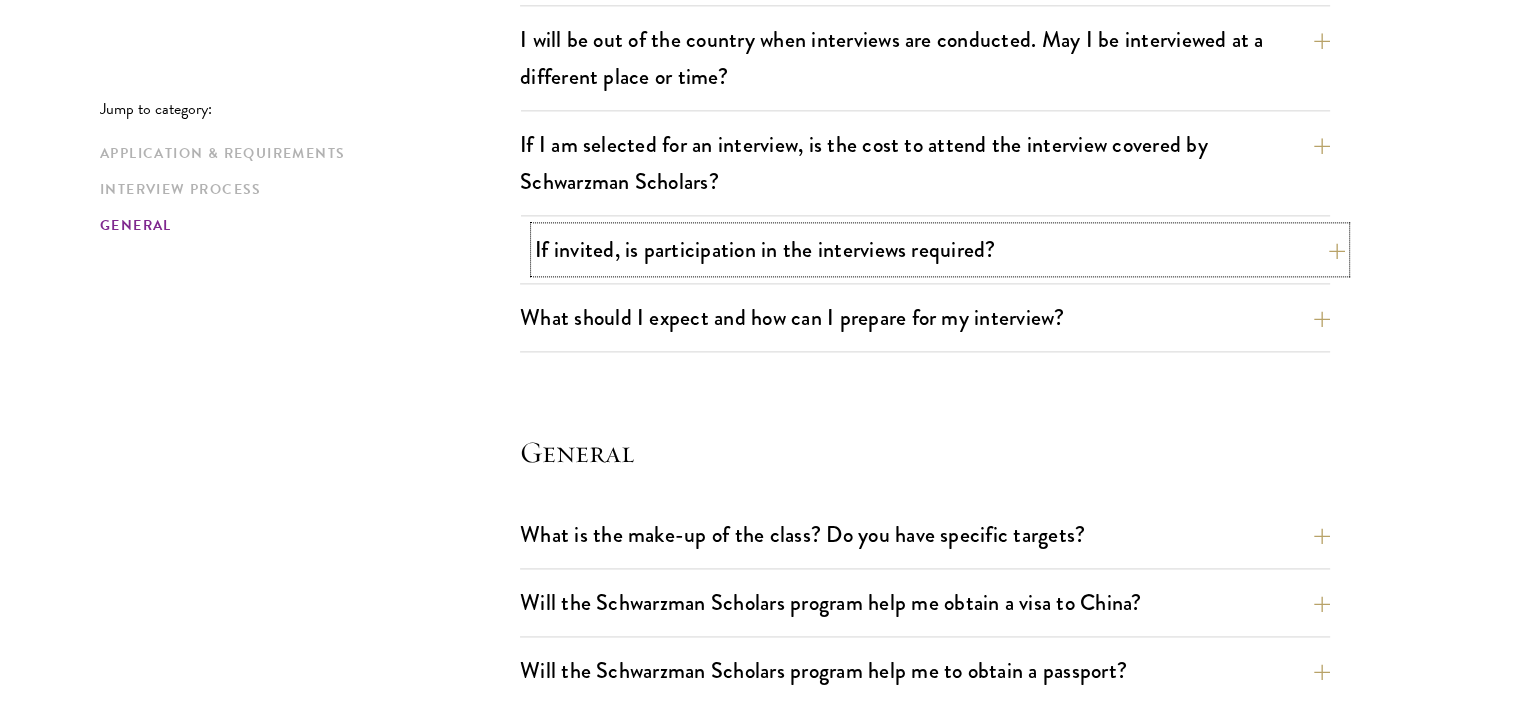 click on "If invited, is participation in the interviews required?" at bounding box center [940, 249] 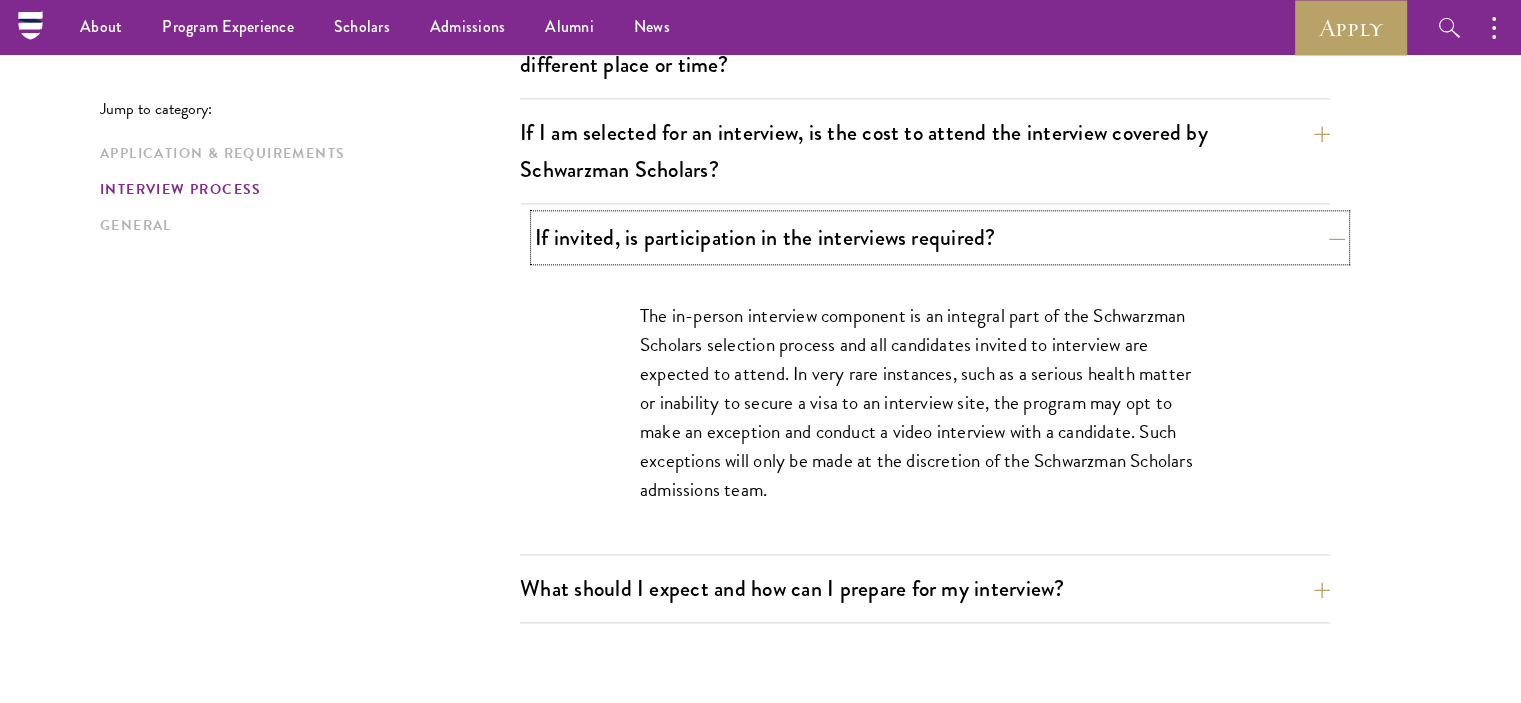 scroll, scrollTop: 2528, scrollLeft: 0, axis: vertical 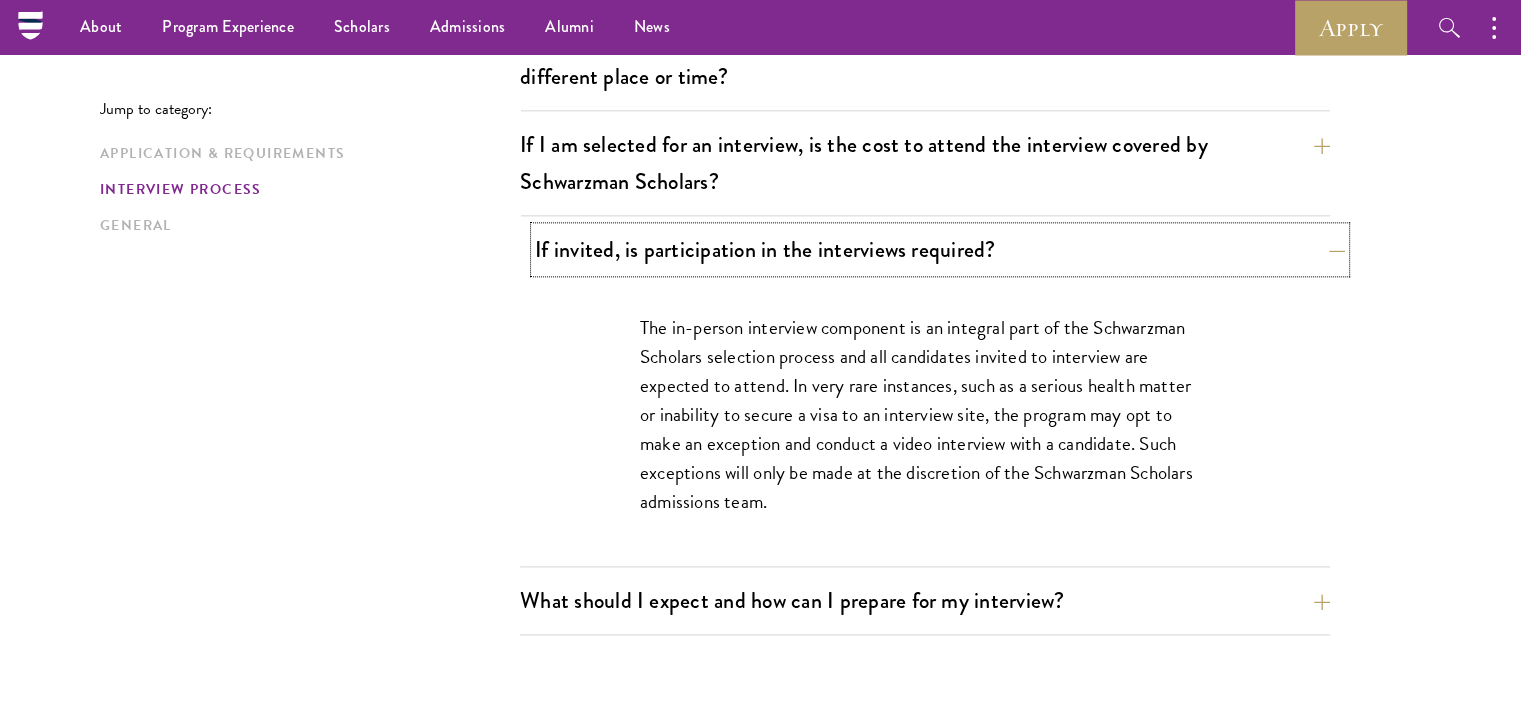 click on "If invited, is participation in the interviews required?" at bounding box center [940, 249] 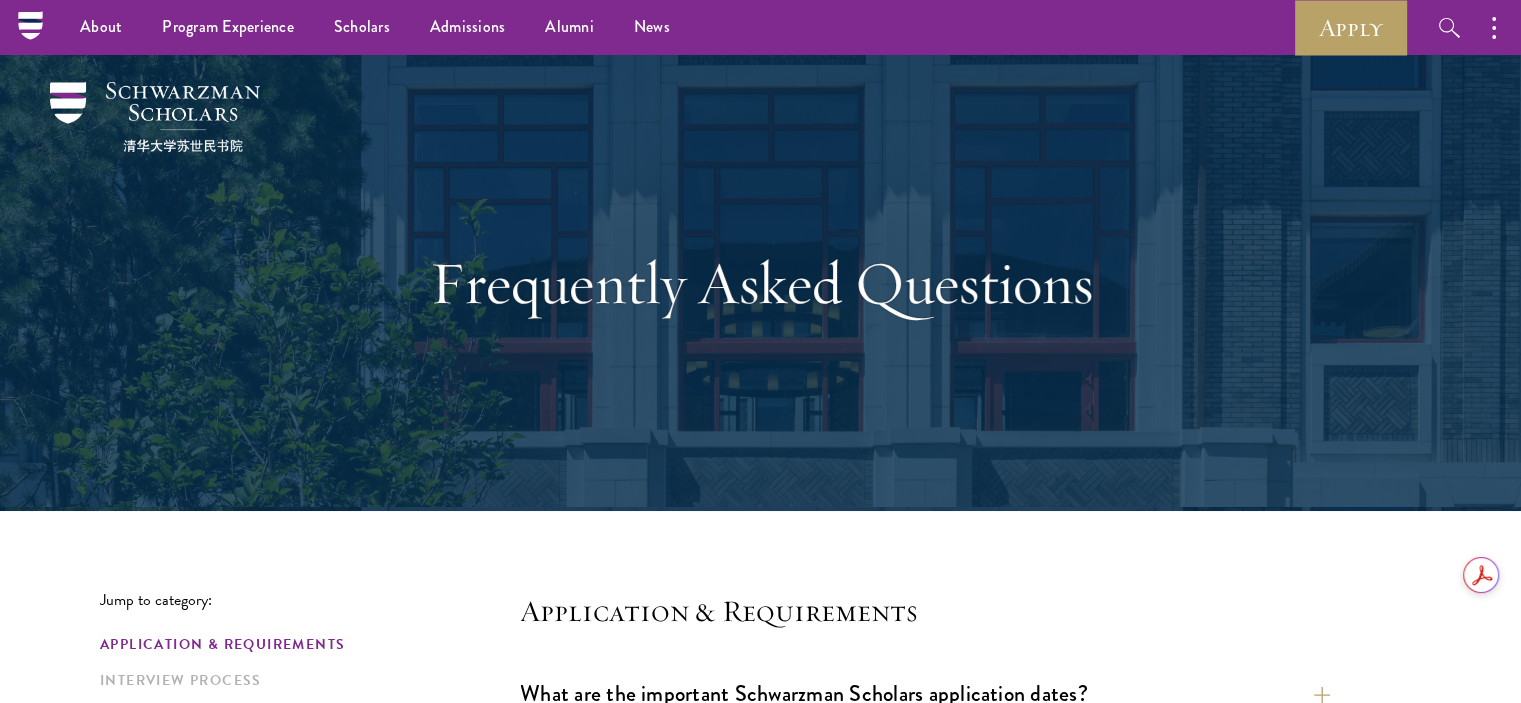 scroll, scrollTop: 0, scrollLeft: 0, axis: both 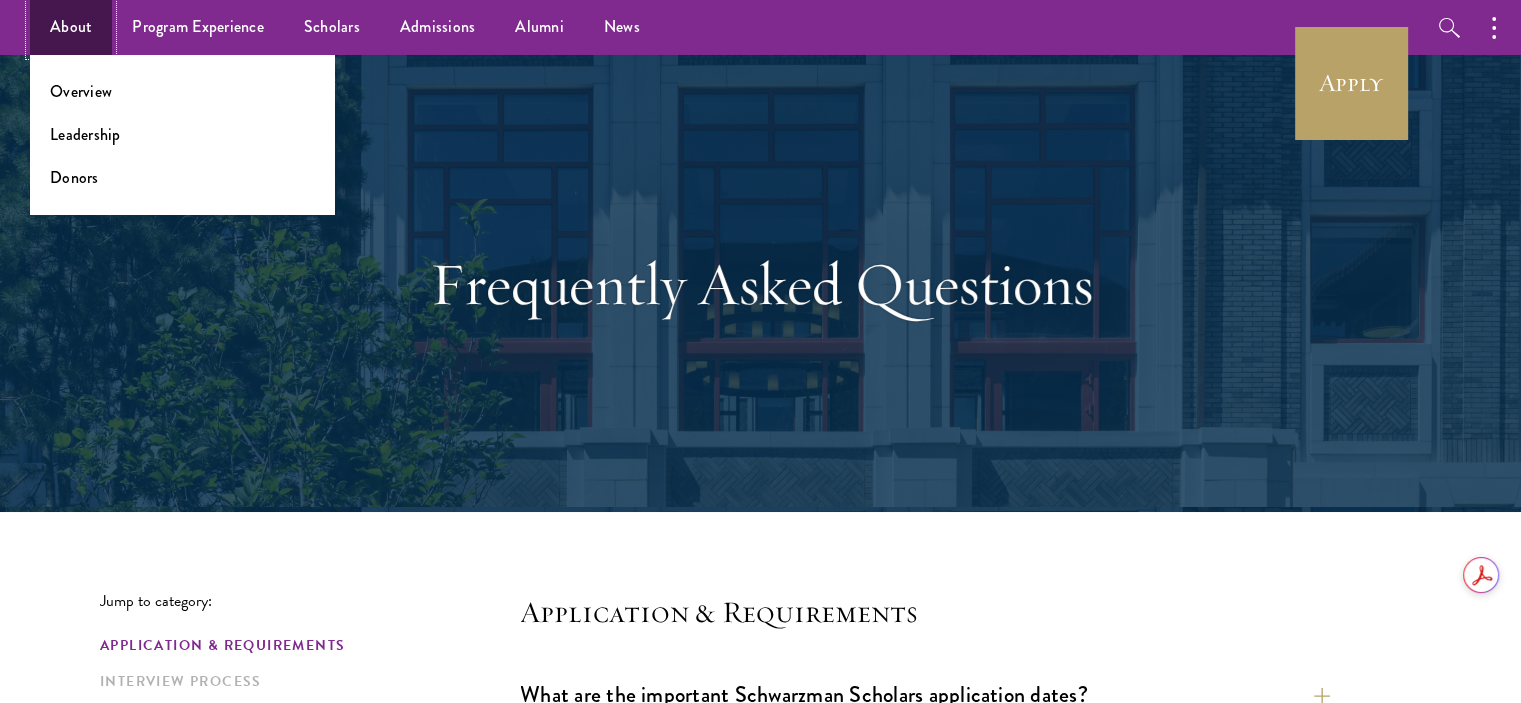 click on "About" at bounding box center [71, 27] 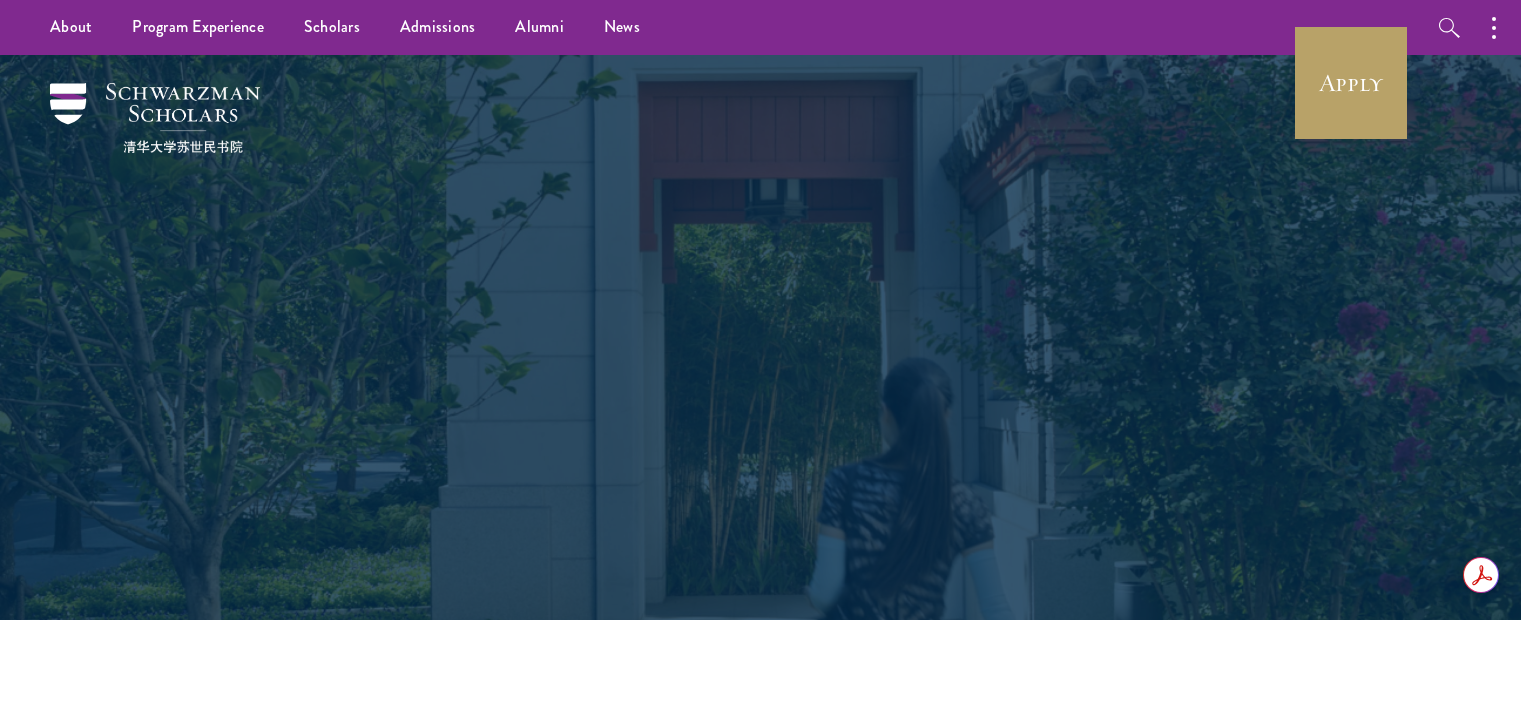 scroll, scrollTop: 0, scrollLeft: 0, axis: both 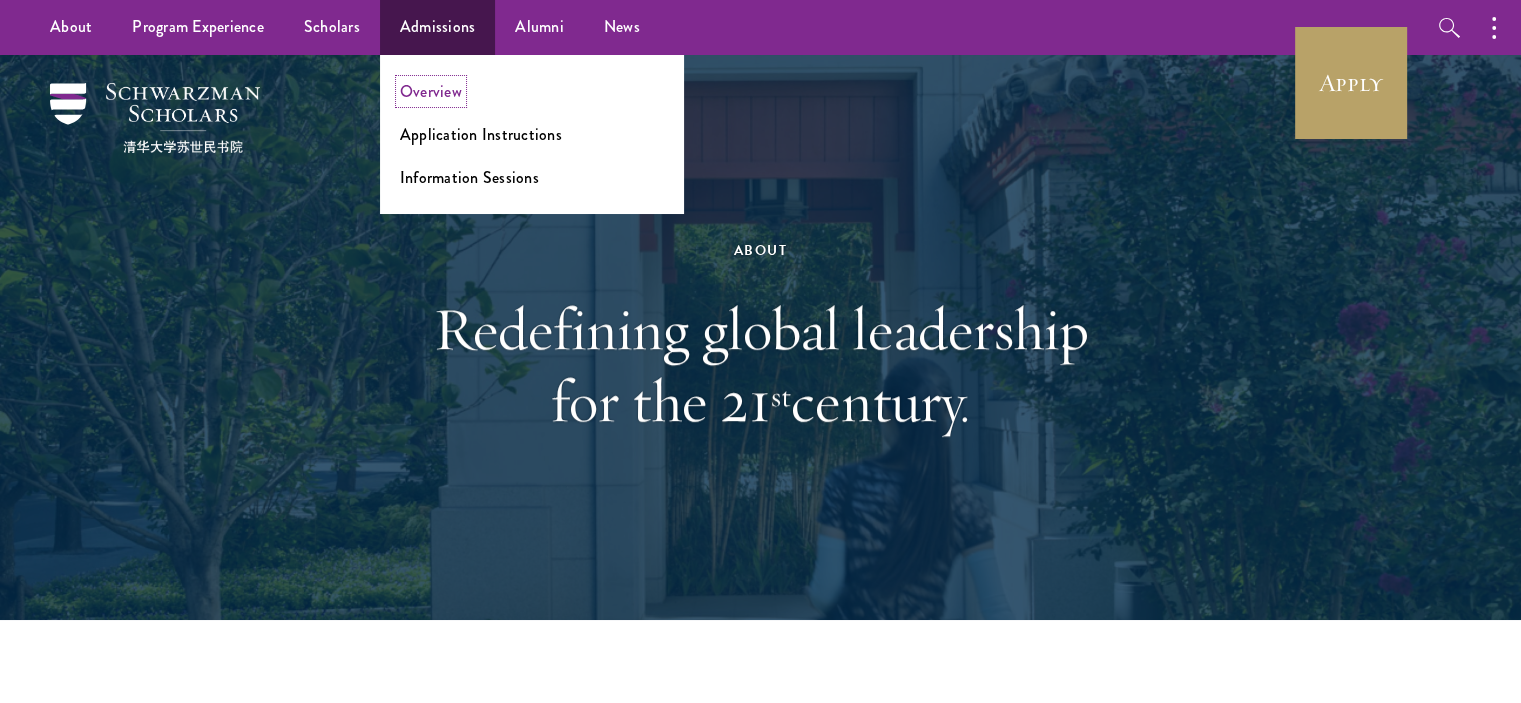click on "Overview" at bounding box center (431, 91) 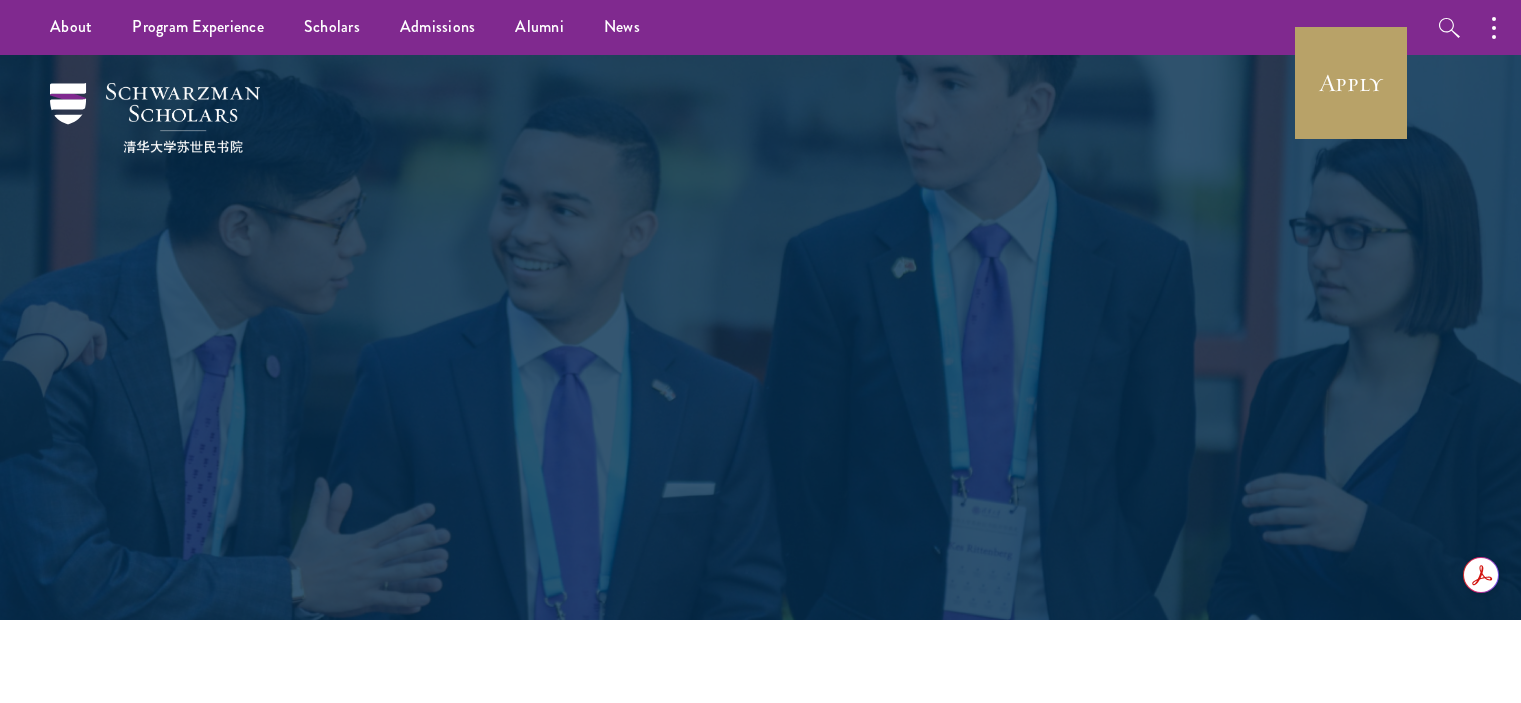 scroll, scrollTop: 0, scrollLeft: 0, axis: both 